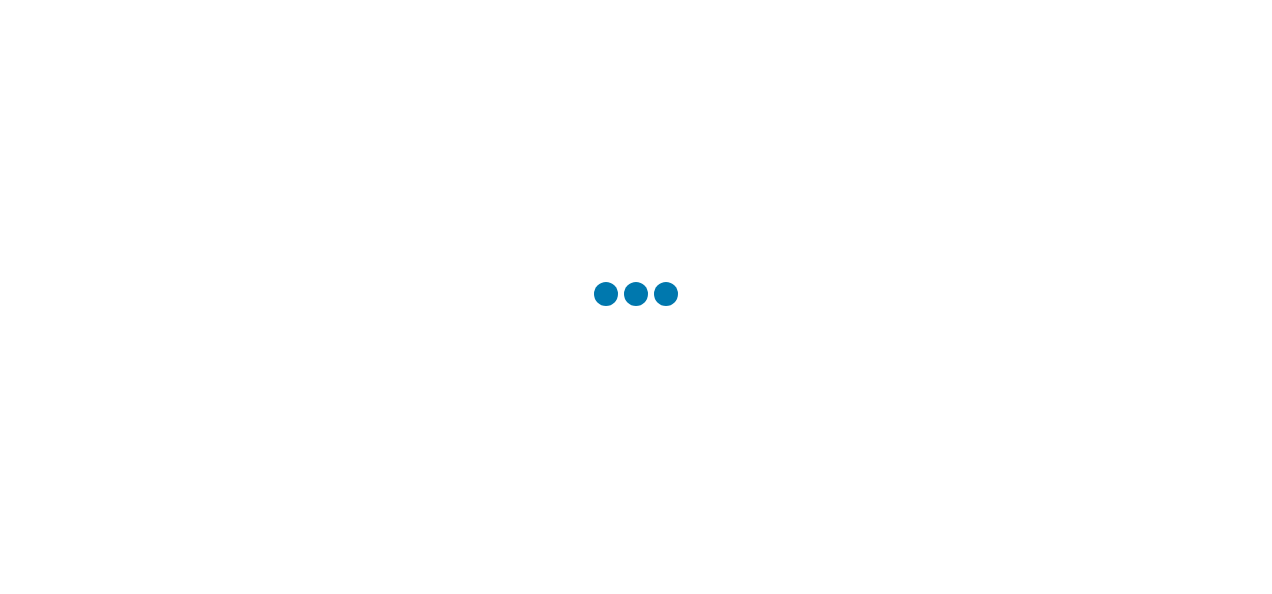 scroll, scrollTop: 0, scrollLeft: 0, axis: both 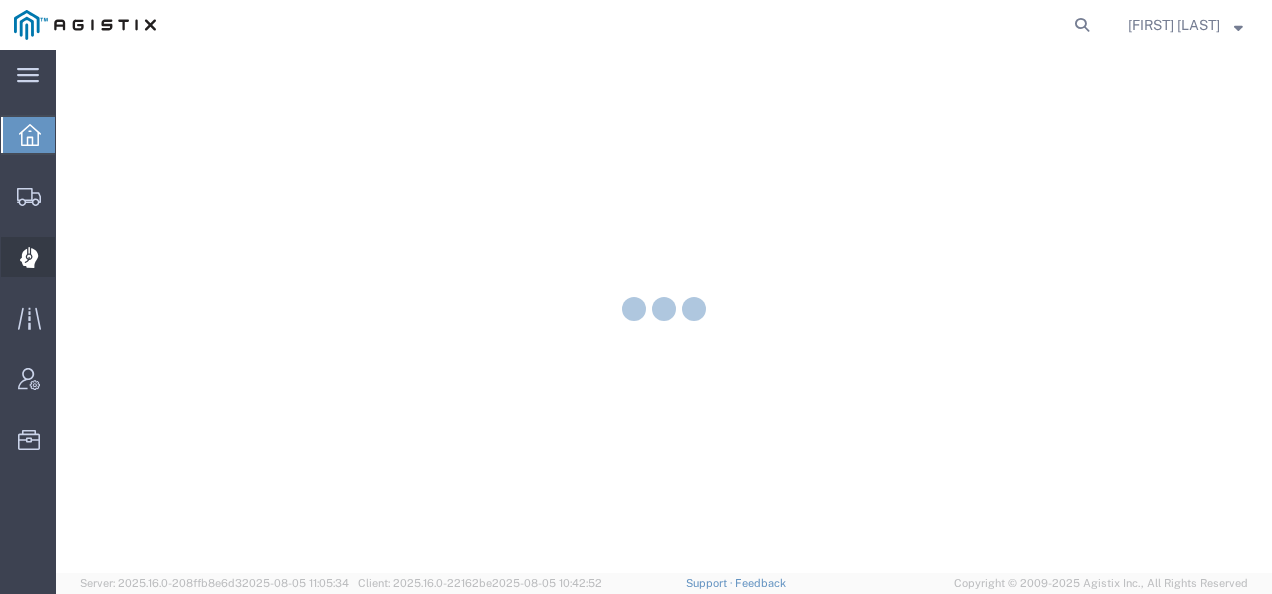 click 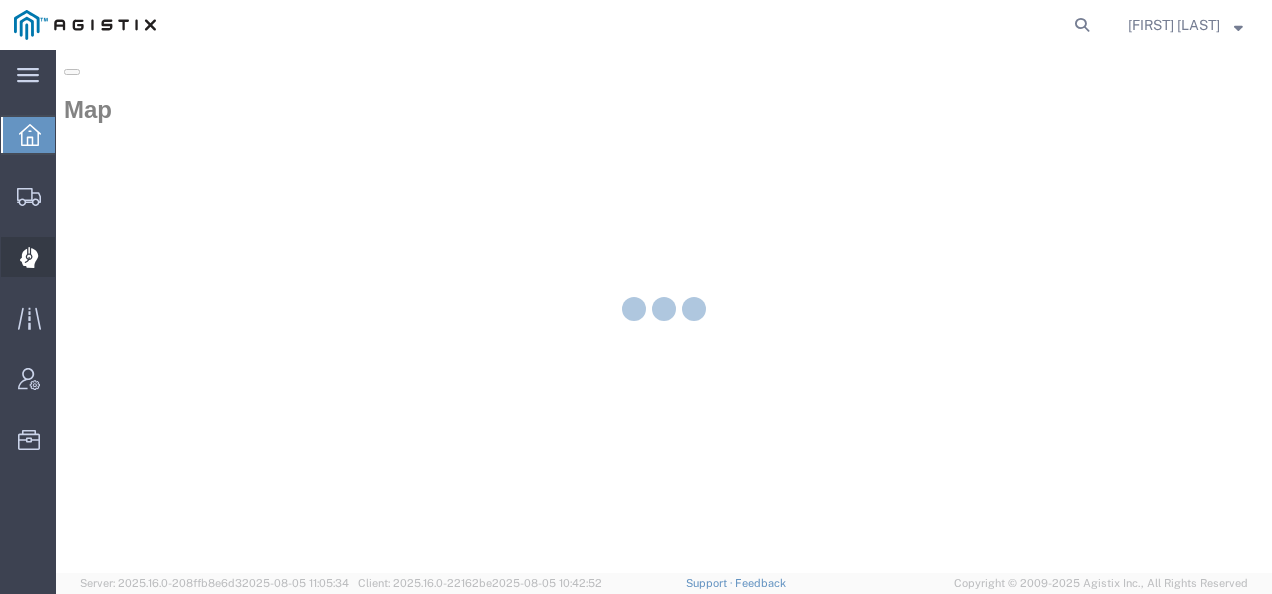 scroll, scrollTop: 0, scrollLeft: 0, axis: both 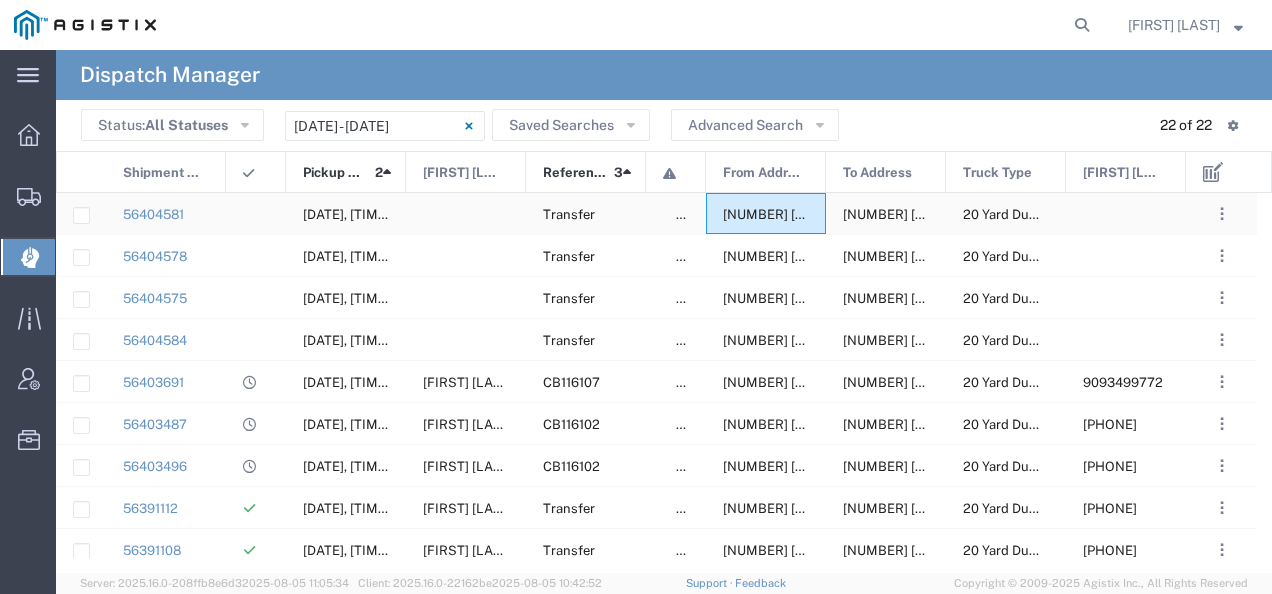 click on "[NUMBER] [STREET], [CITY], [STATE], [POSTAL_CODE], [COUNTRY]" 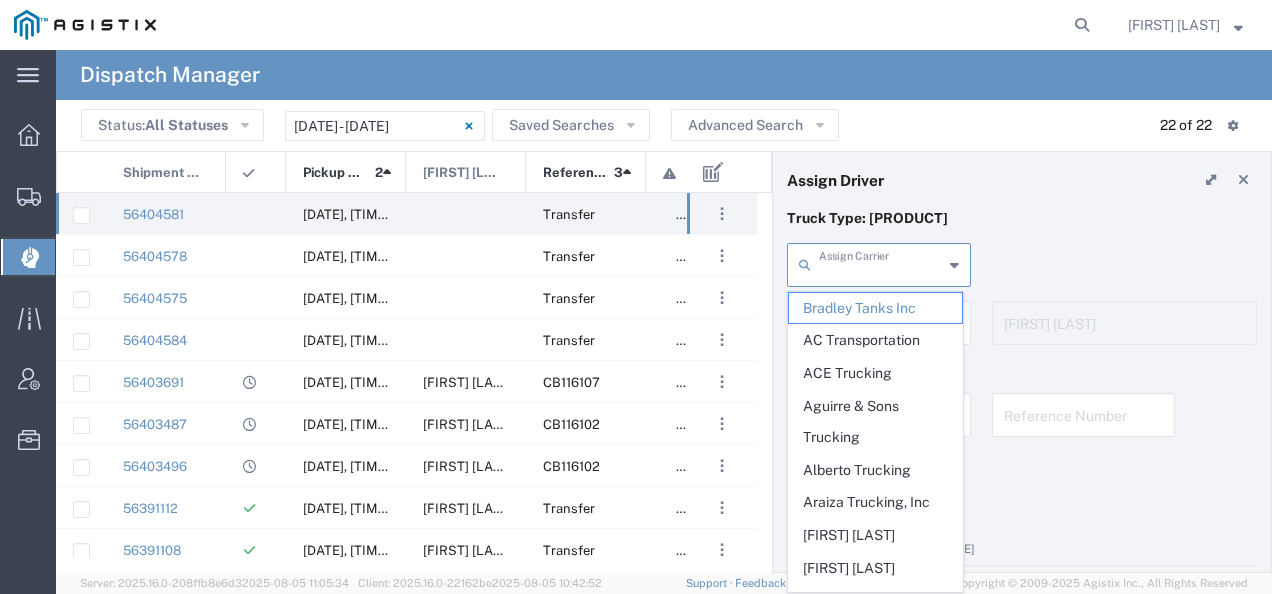 click at bounding box center [881, 263] 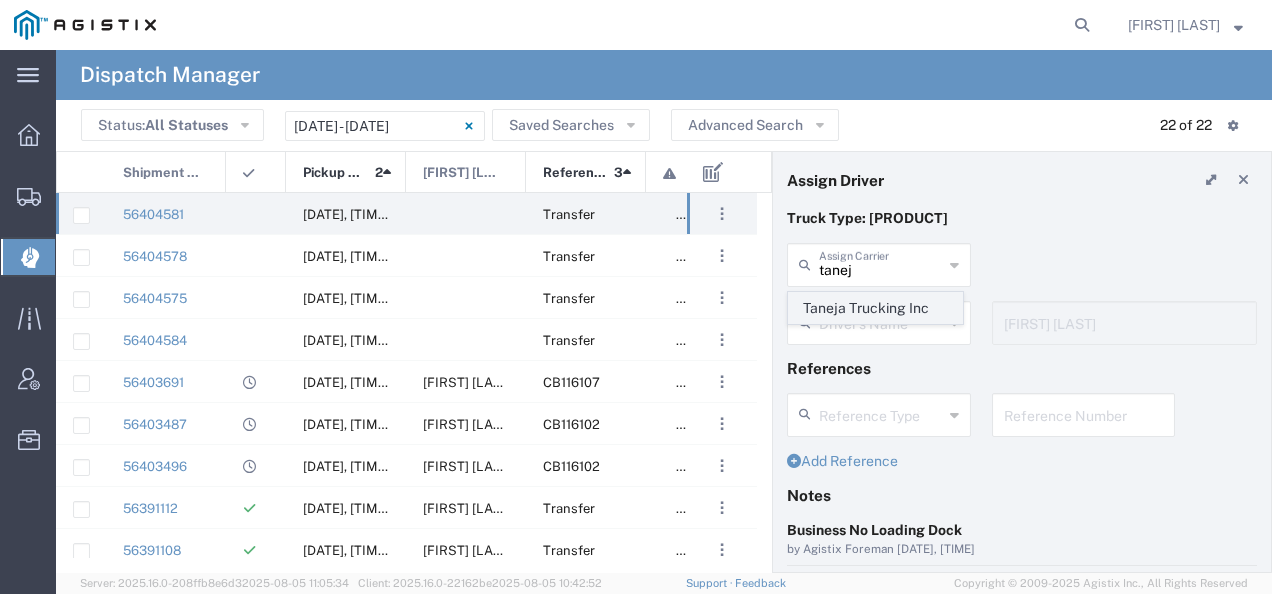 click on "Taneja Trucking Inc" 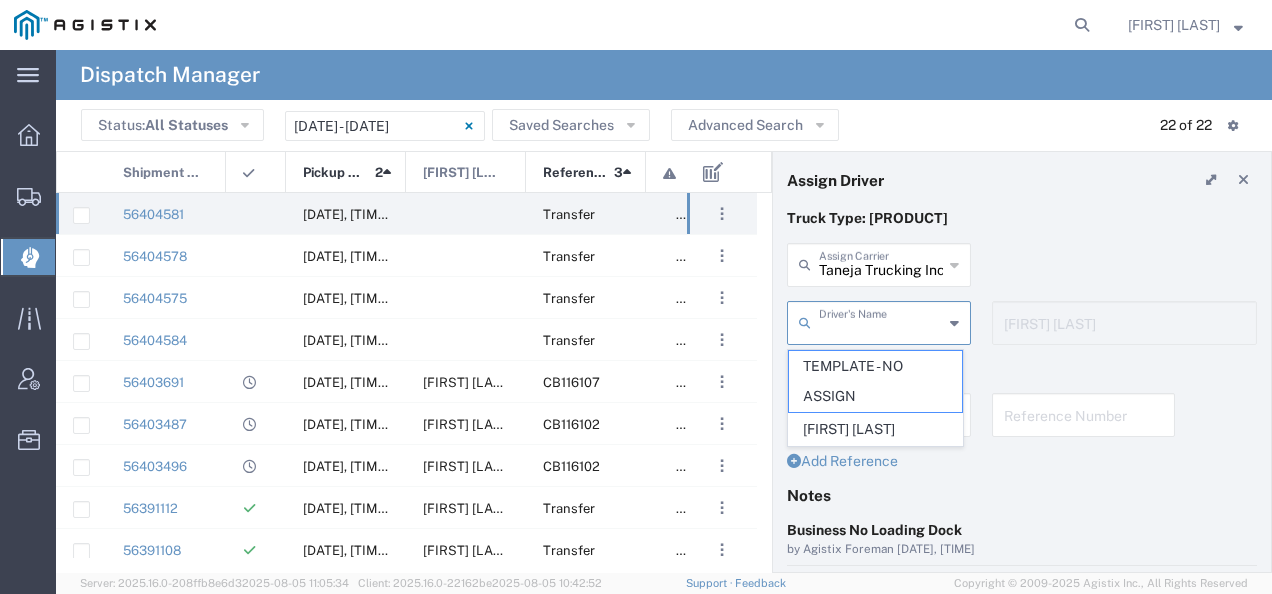 click at bounding box center (881, 321) 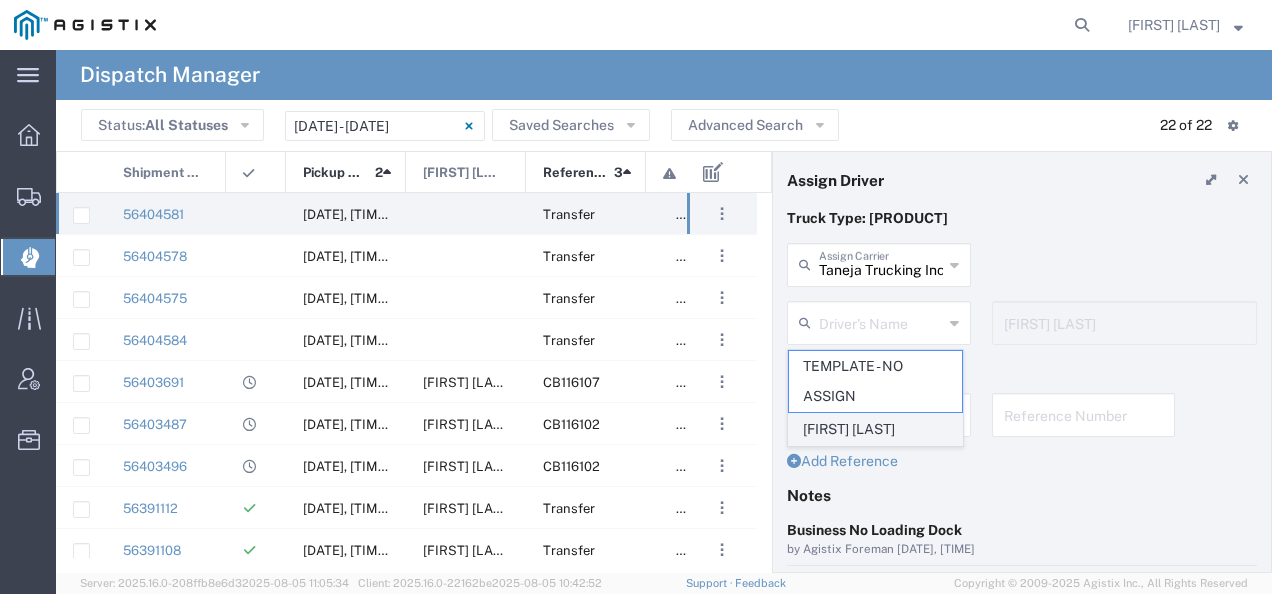 click on "[FIRST] [LAST]" 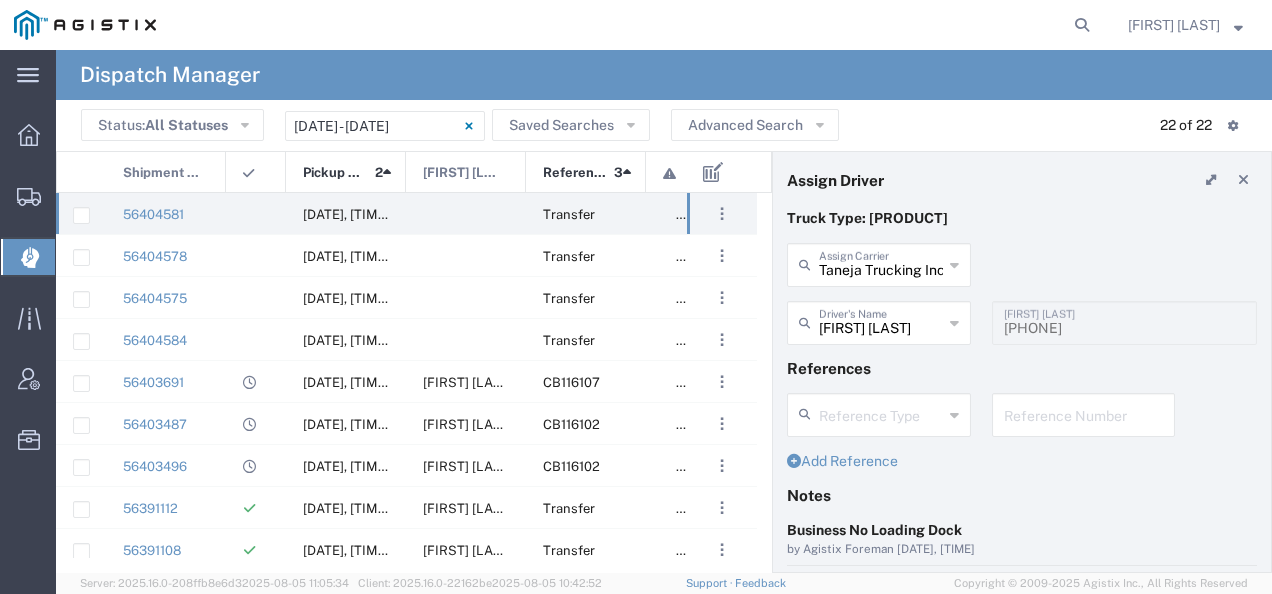 scroll, scrollTop: 200, scrollLeft: 0, axis: vertical 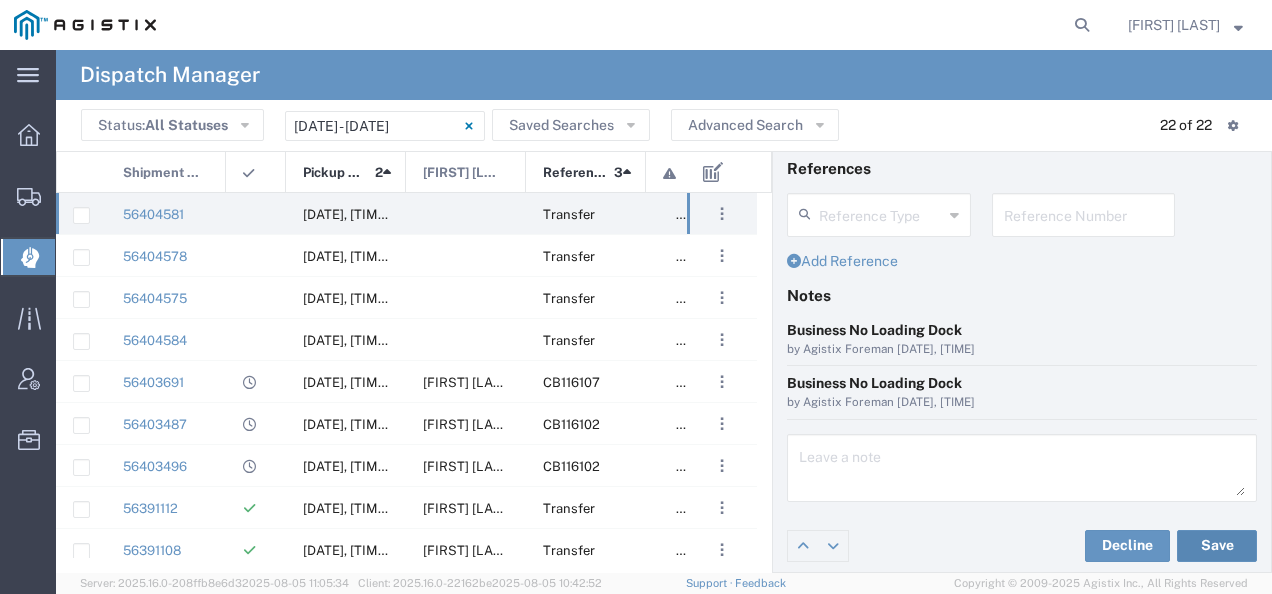 click on "Save" 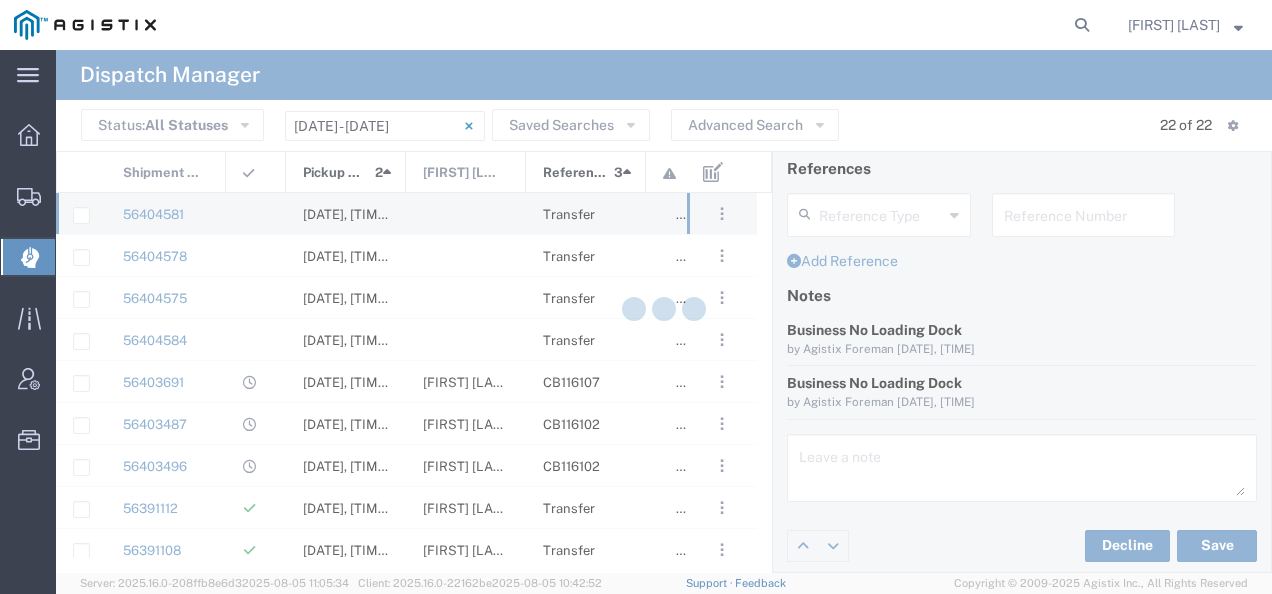 type on "[FIRST] [LAST]" 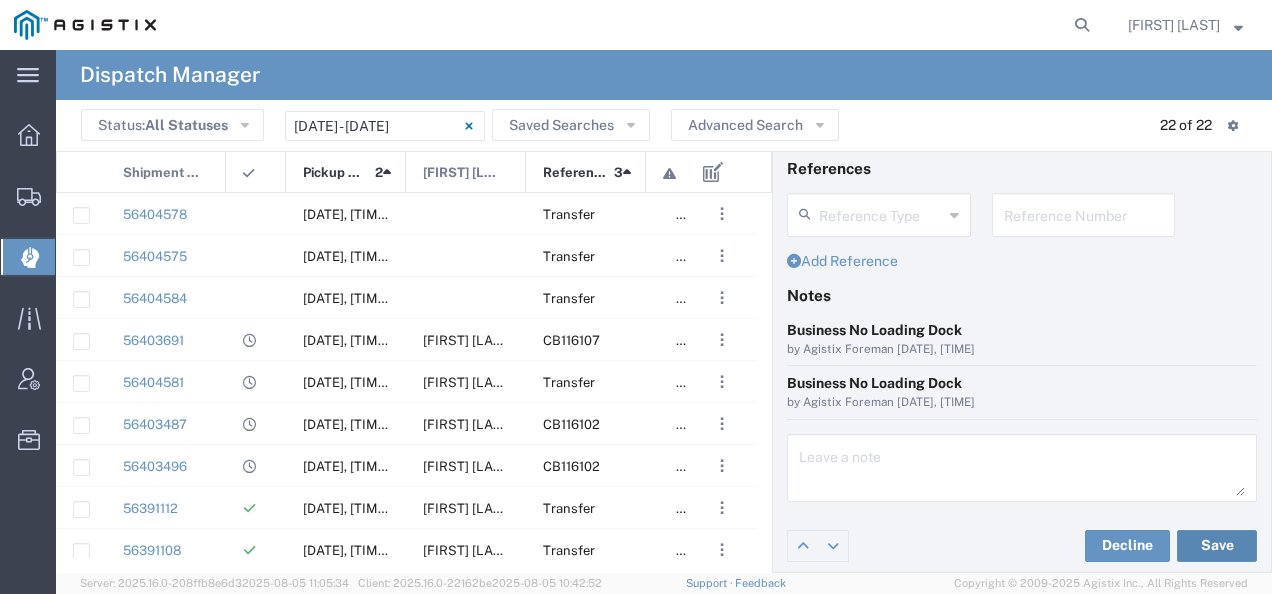scroll, scrollTop: 0, scrollLeft: 0, axis: both 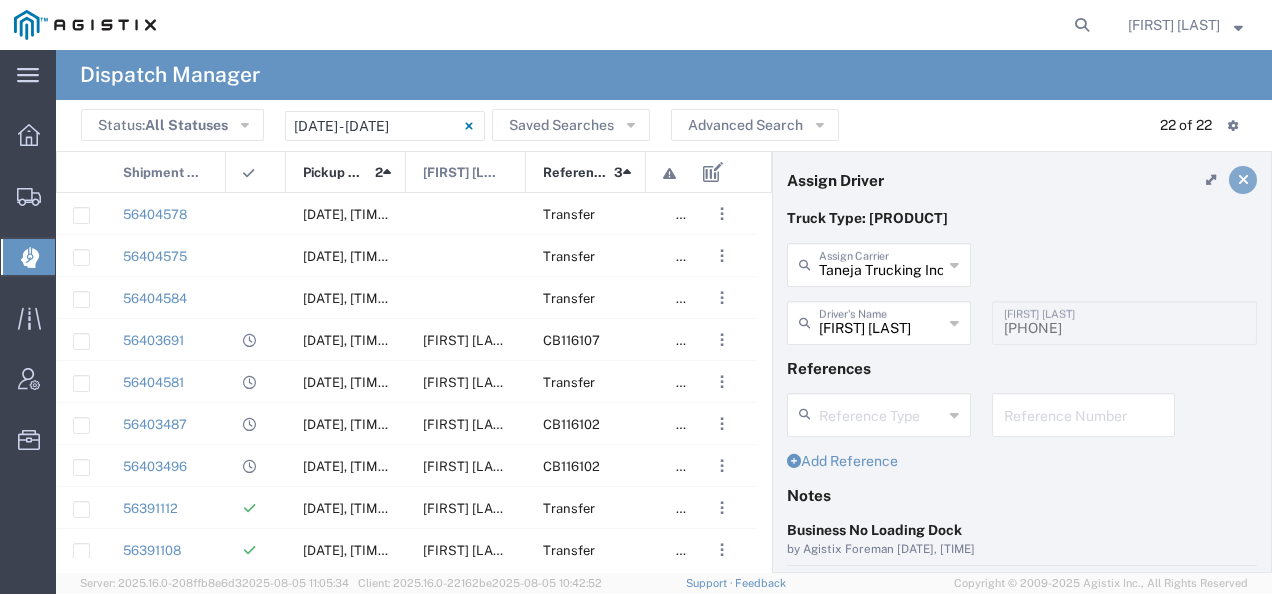 click 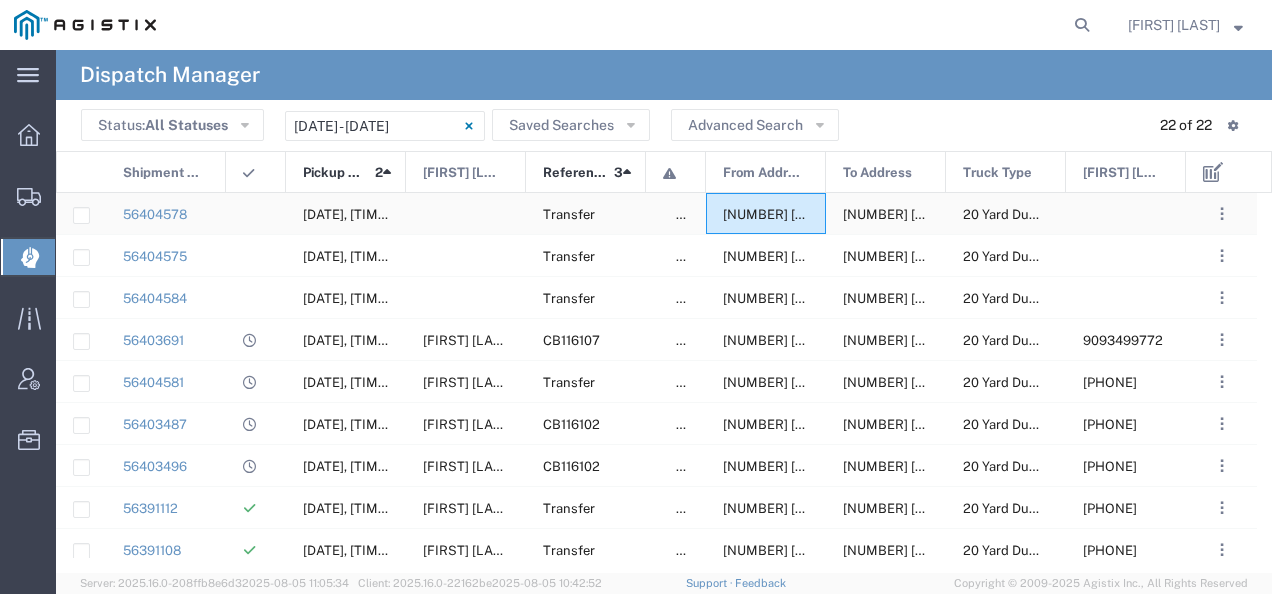 click on "[NUMBER] [STREET], [CITY], [STATE], [POSTAL_CODE], [COUNTRY]" 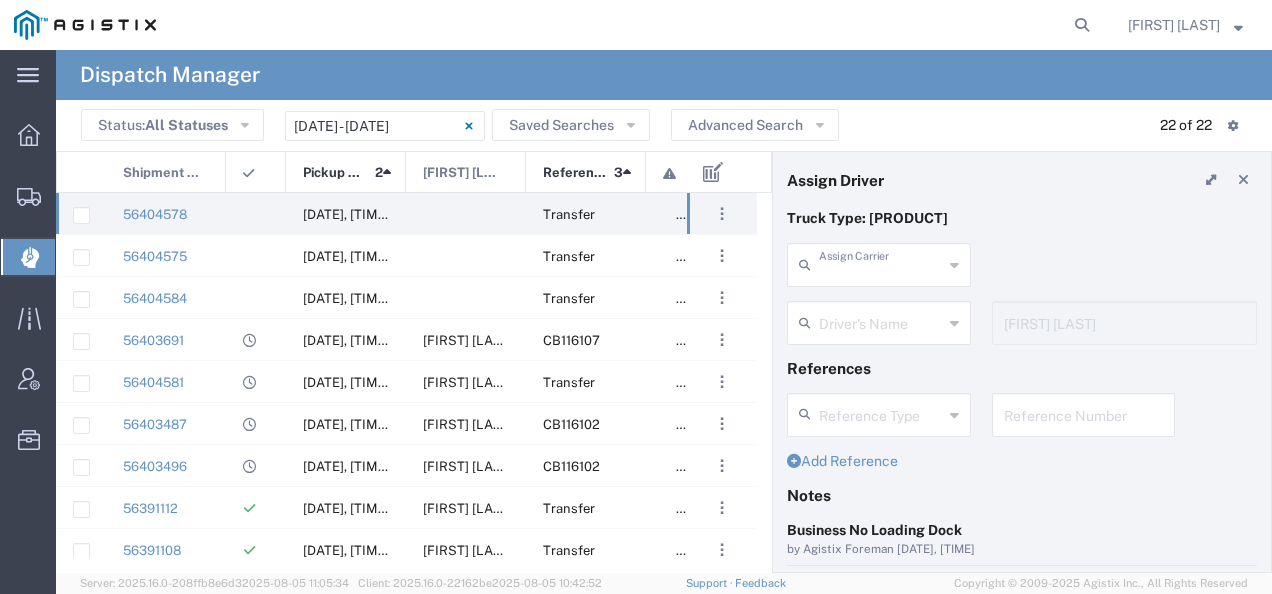 click at bounding box center (881, 263) 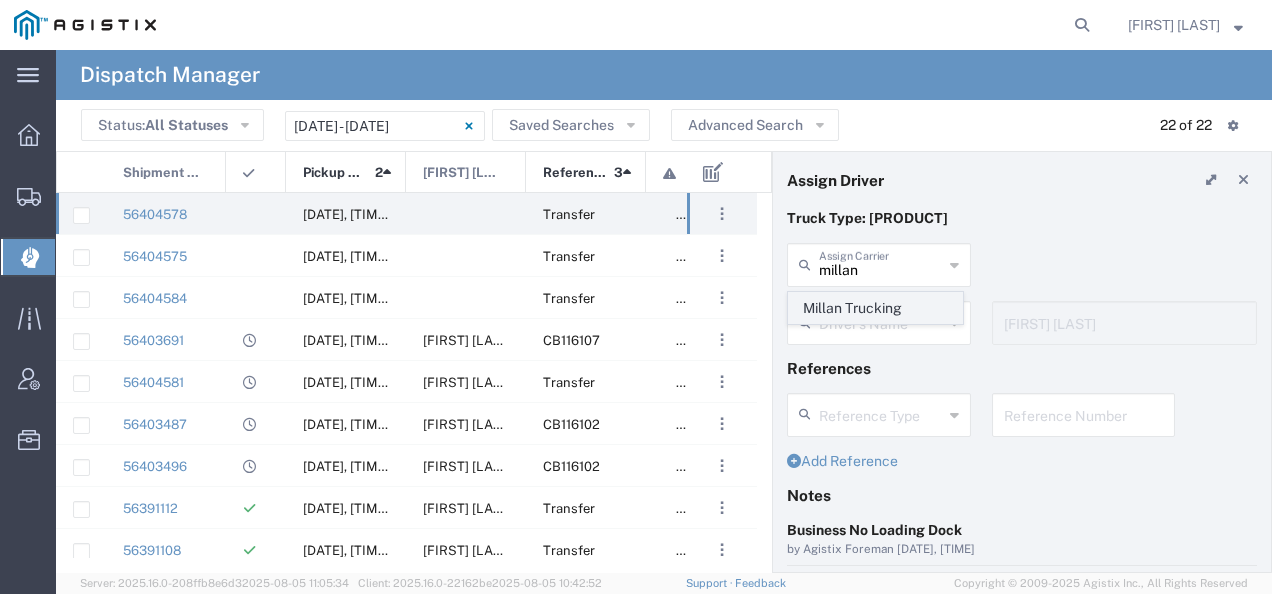 click on "Millan Trucking" 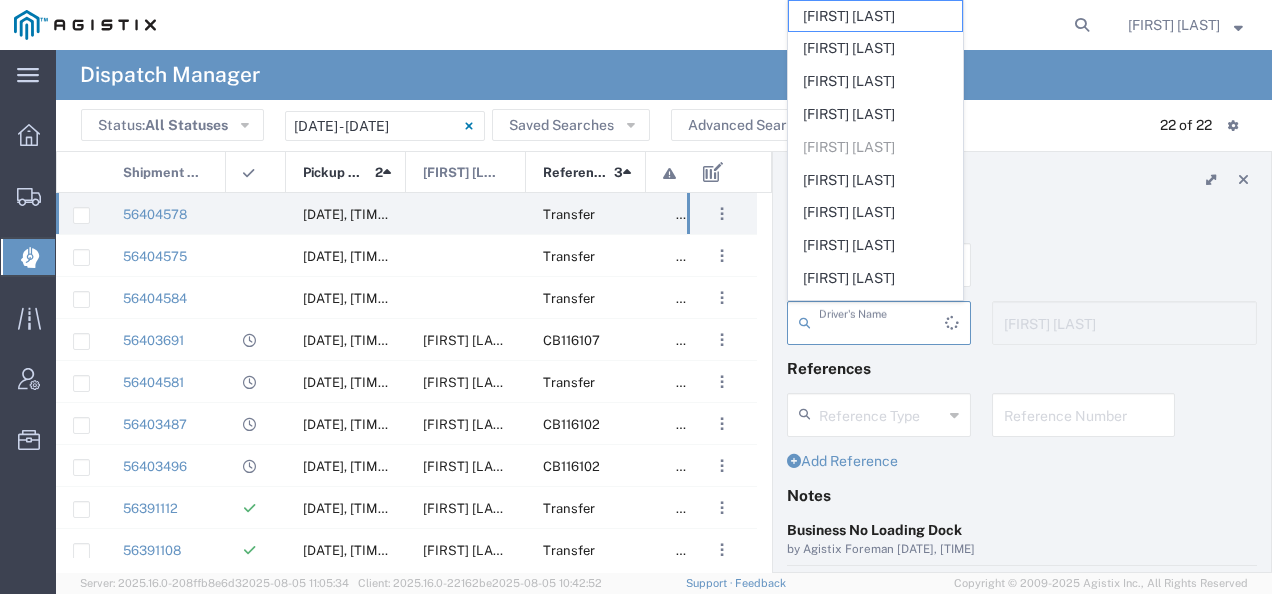 click at bounding box center [882, 321] 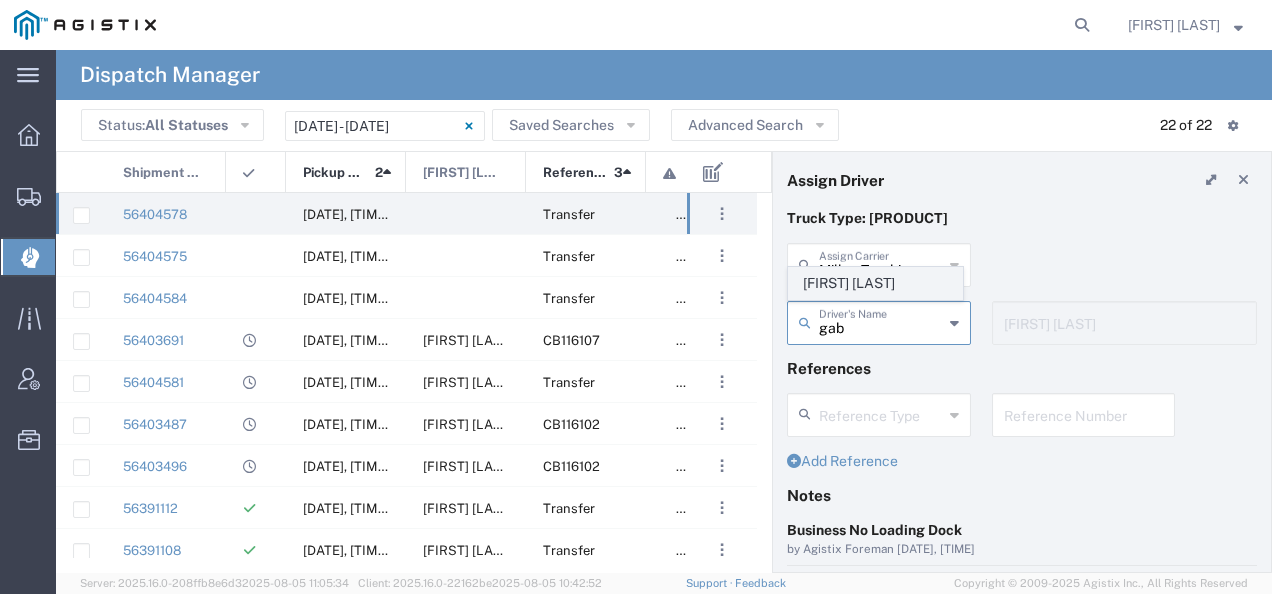 click on "[FIRST] [LAST]" 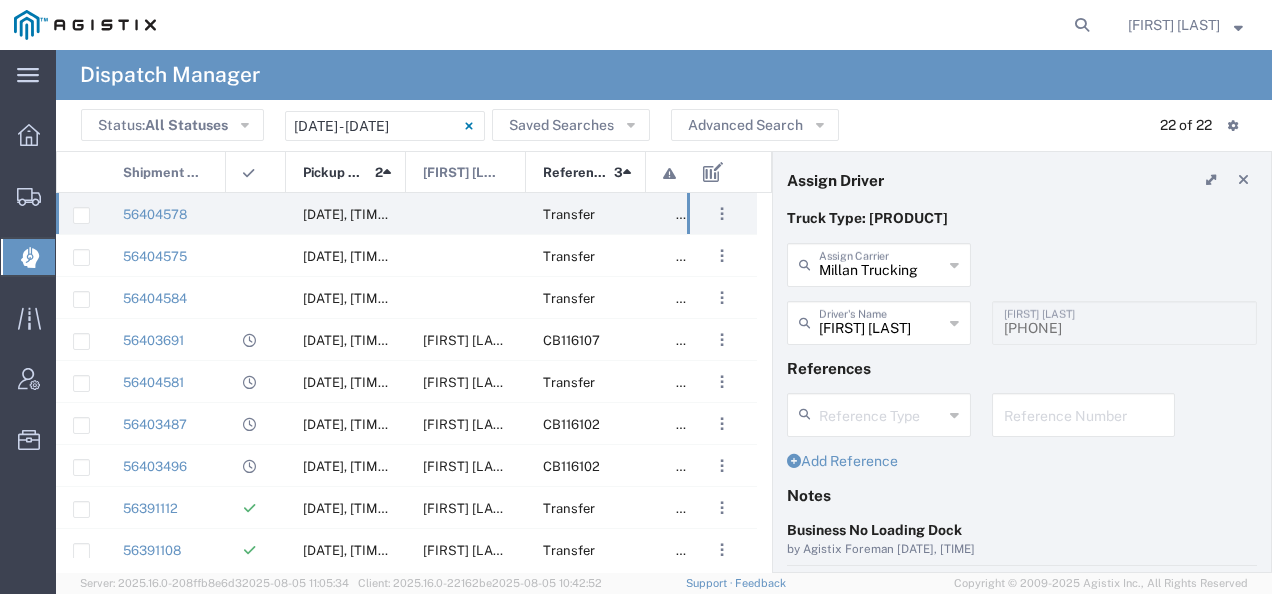 scroll, scrollTop: 200, scrollLeft: 0, axis: vertical 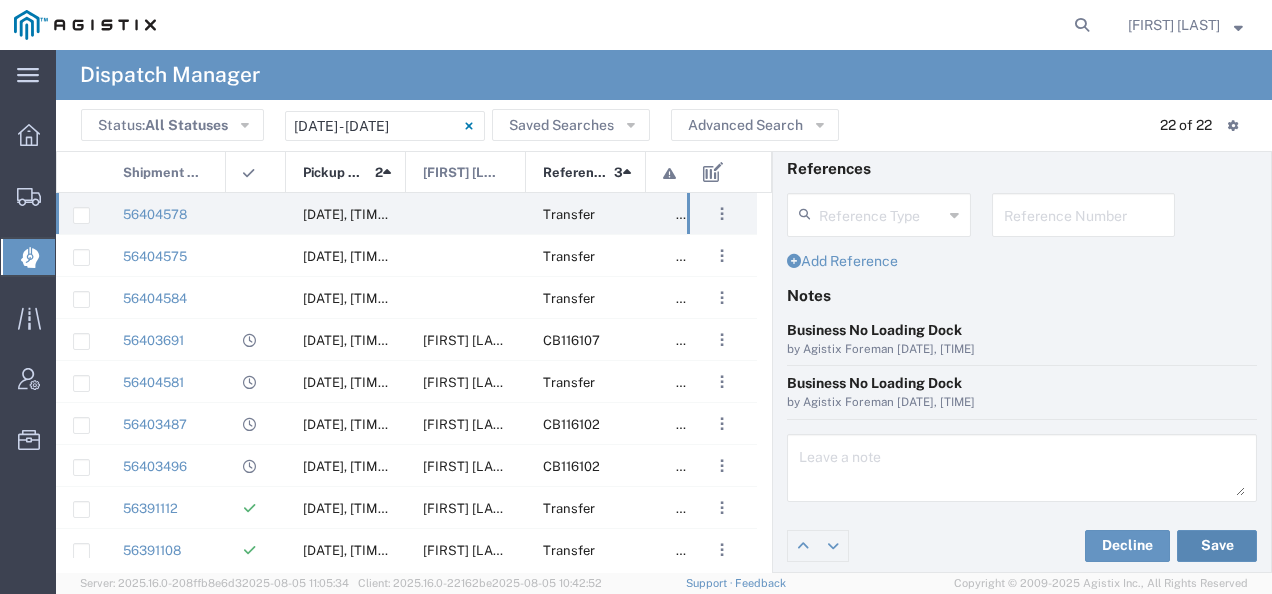 click on "Save" 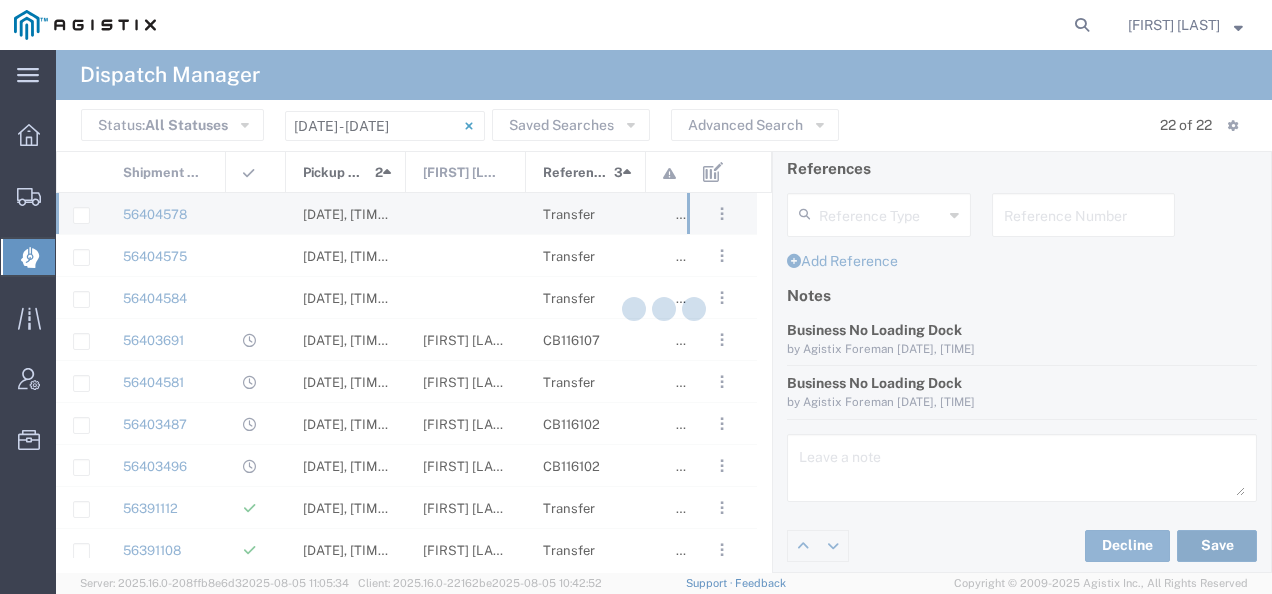 type on "[FIRST] [LAST]" 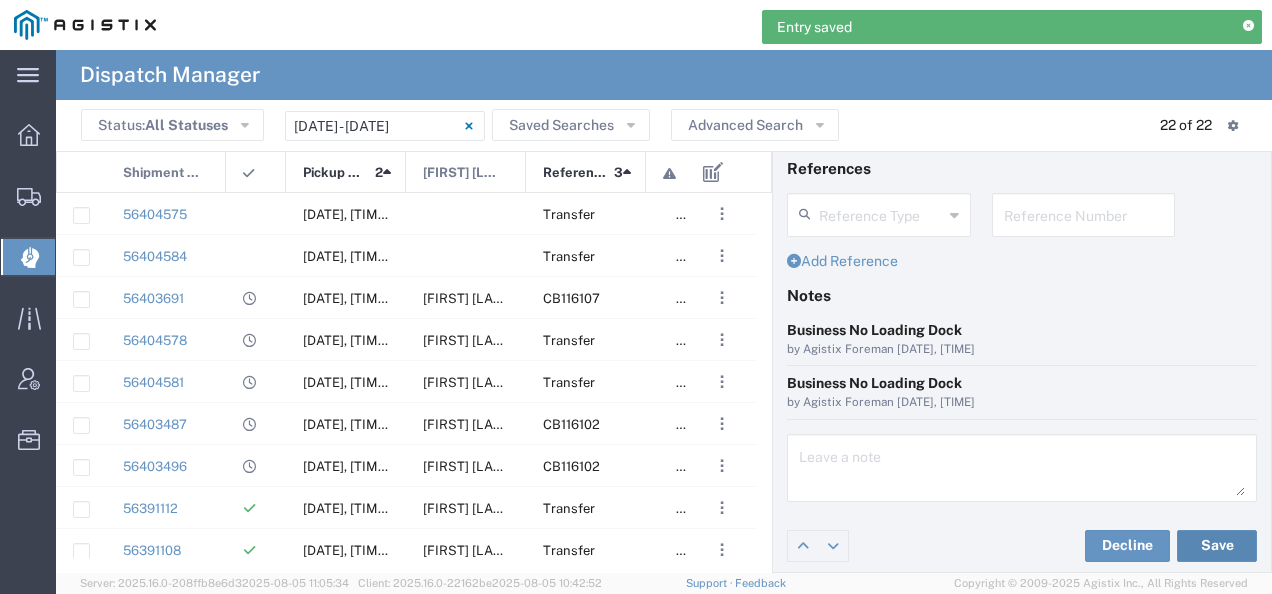 scroll, scrollTop: 0, scrollLeft: 0, axis: both 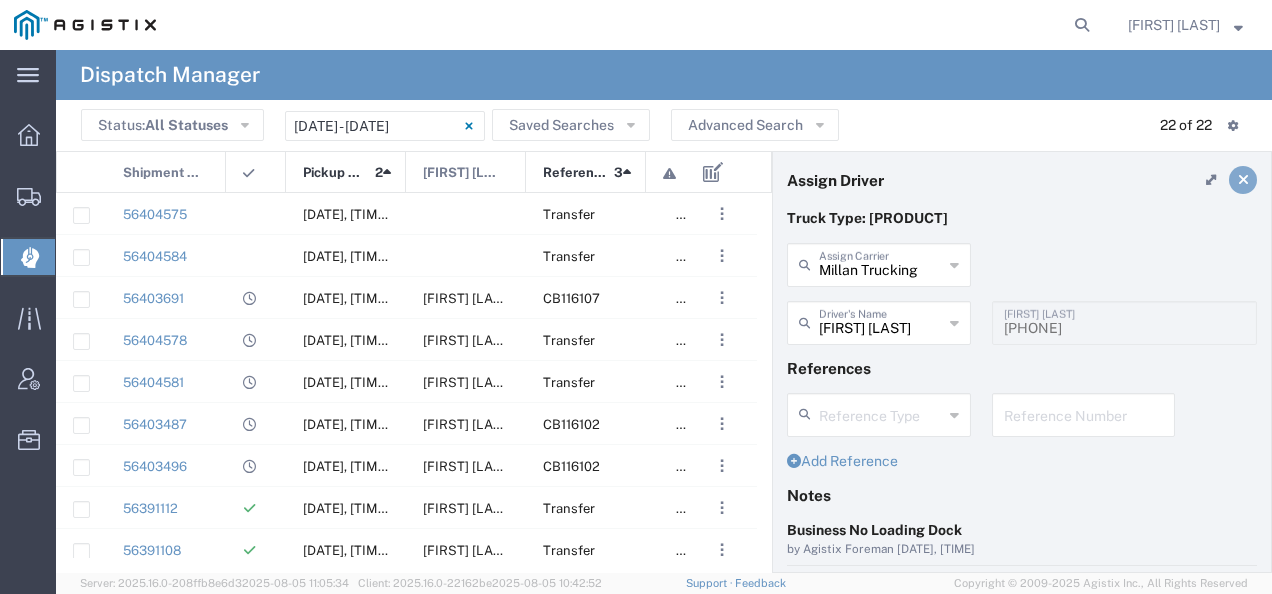 click 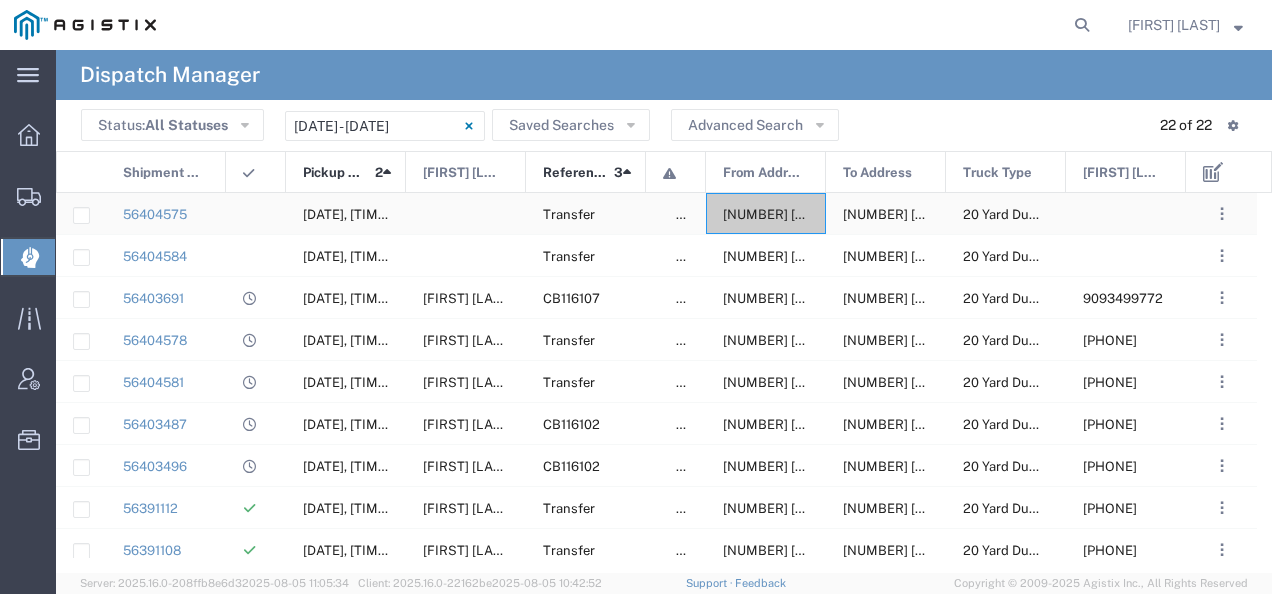 click on "[NUMBER] [STREET], [CITY], [STATE], [POSTAL_CODE], [COUNTRY]" 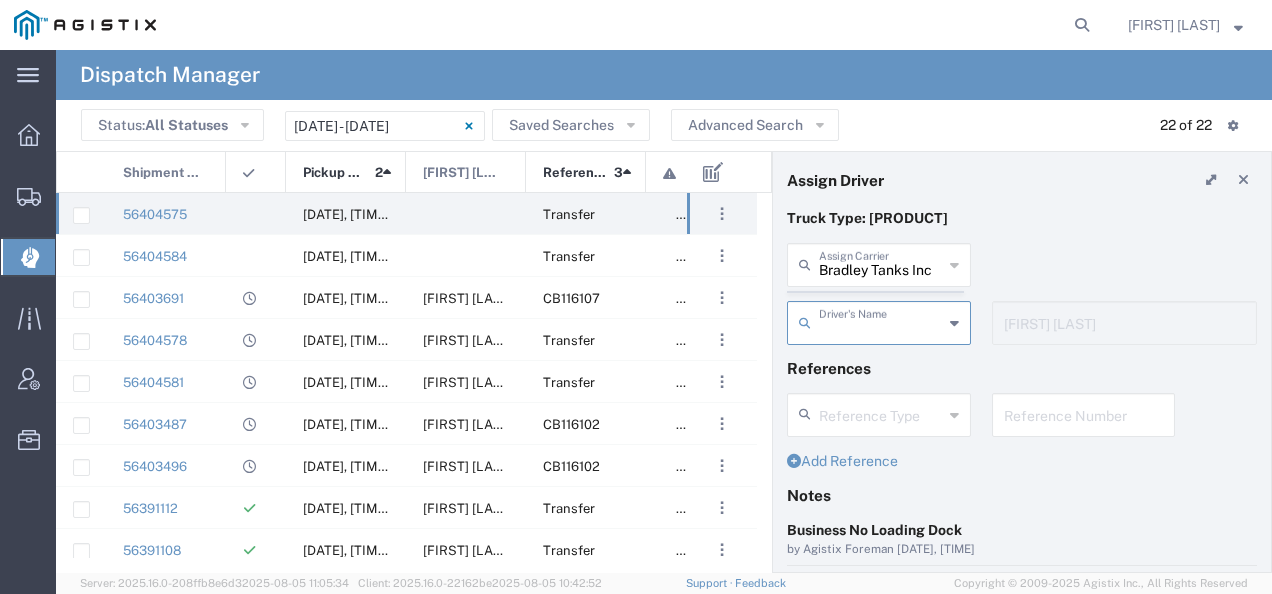 click on "Bradley Tanks Inc  Assign Carrier  Bradley Tanks Inc AC Transportation ACE Trucking Aguirre & Sons Trucking Alberto Trucking Araiza Trucking, Inc Arnulfo Sierra Arturo Bolanos Hernandez Auto Dream Transport Inc Botello Transportation Inc Byars Trucking Cardenas Trucking LLC Central Valley Trucking, Inc D & H Transport, LLC Delta Express, Inc Destination Anywhere Trucking Discovery Hydrovac DNJ Transport Inc E&A Trucking Eighteen Trucking Fernandez Trucking Corp  GLC Transportation GMZ Transport LLC Gonzalez Xpress Inc GTZ Trucking Hernandez Trucking Horacio Lopez Transportation I.E.C. Puno Transport Ibarra Trucking INC Trucking J&L Garcia Transport Inc J&R Trucking JC Family Trucking JCL Trucking Jeffrey C Bodway JER Logistics LLC JG Trucking Inc JMS Carriers Inc LA Trucking LD Transportation Los Gomez Trucking Luis Sandoval M Silva Transport Inc Manor Trucking Marquez Trucking Inc Mels Trucking Inc Melvyn Ortiz Trucking Millan Trucking N C Brun & Son LLC Navarro's Bros, Inc Novus Societas, Inc Reyes Trucking" 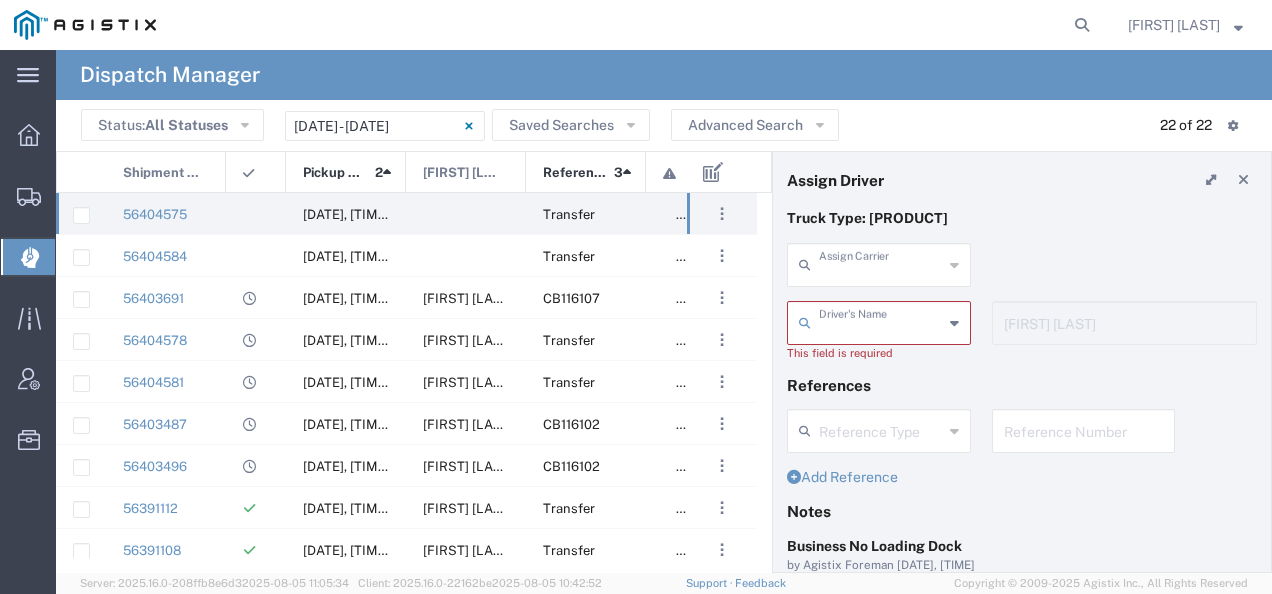 click at bounding box center [881, 263] 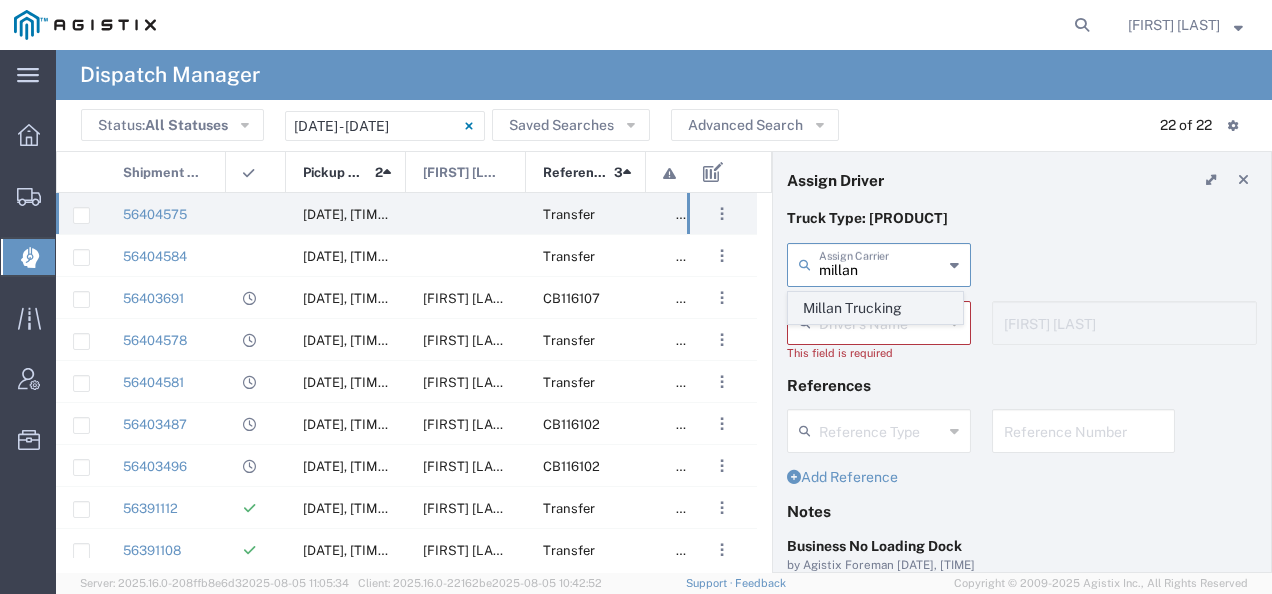 click on "Millan Trucking" 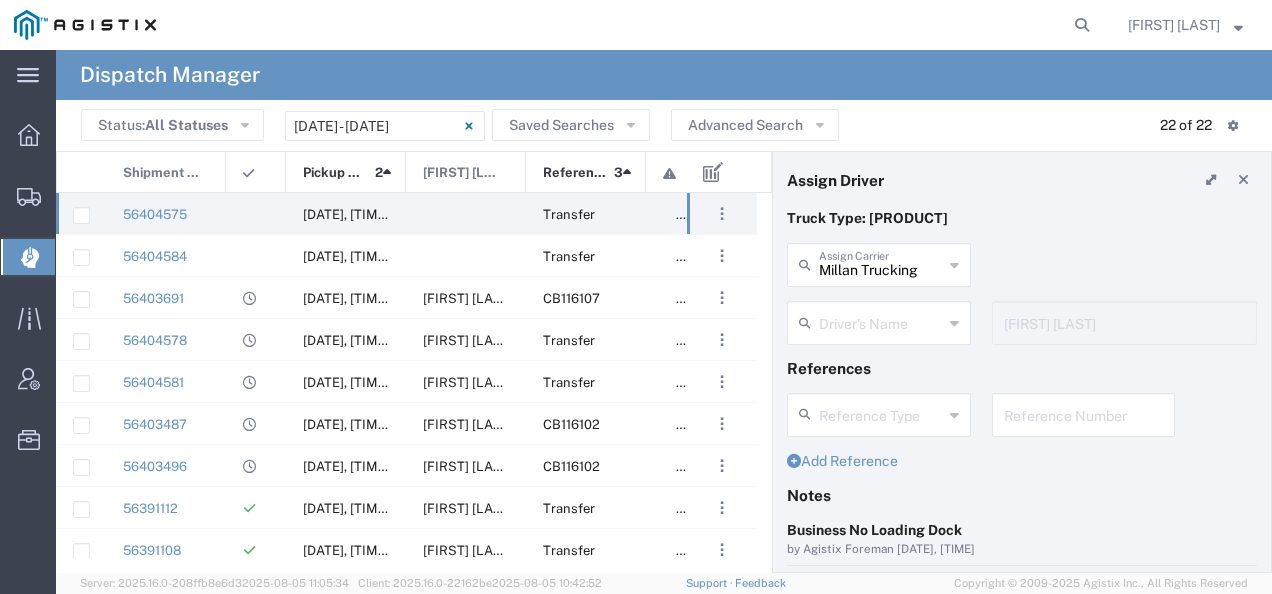 click at bounding box center [881, 321] 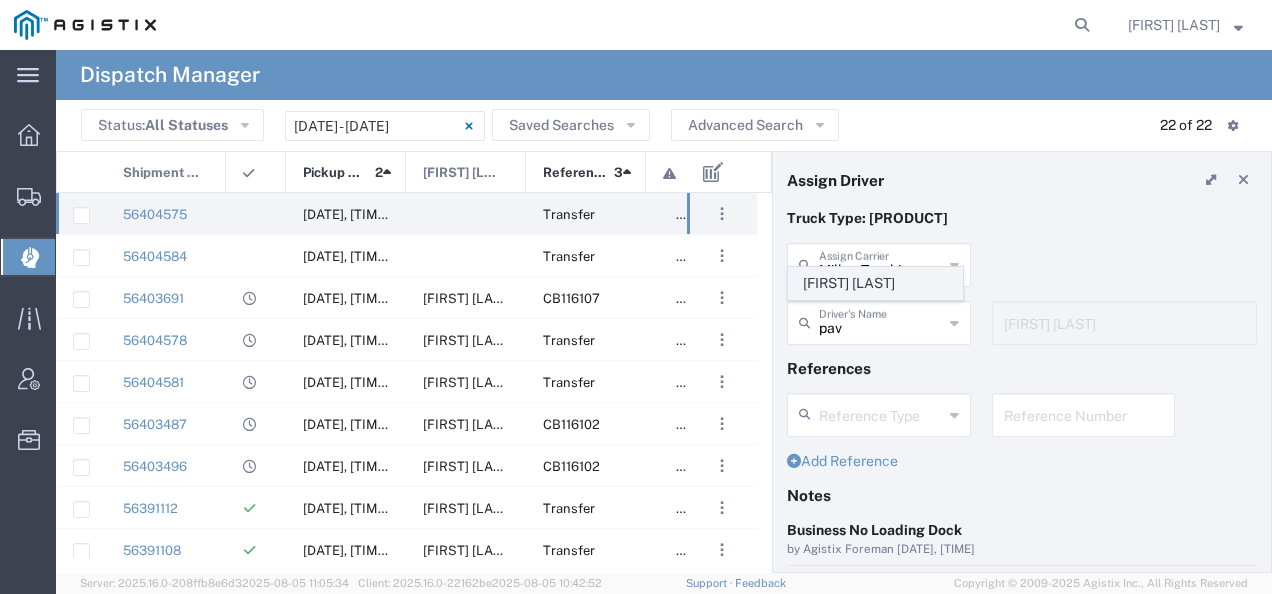 click on "[FIRST] [LAST]" 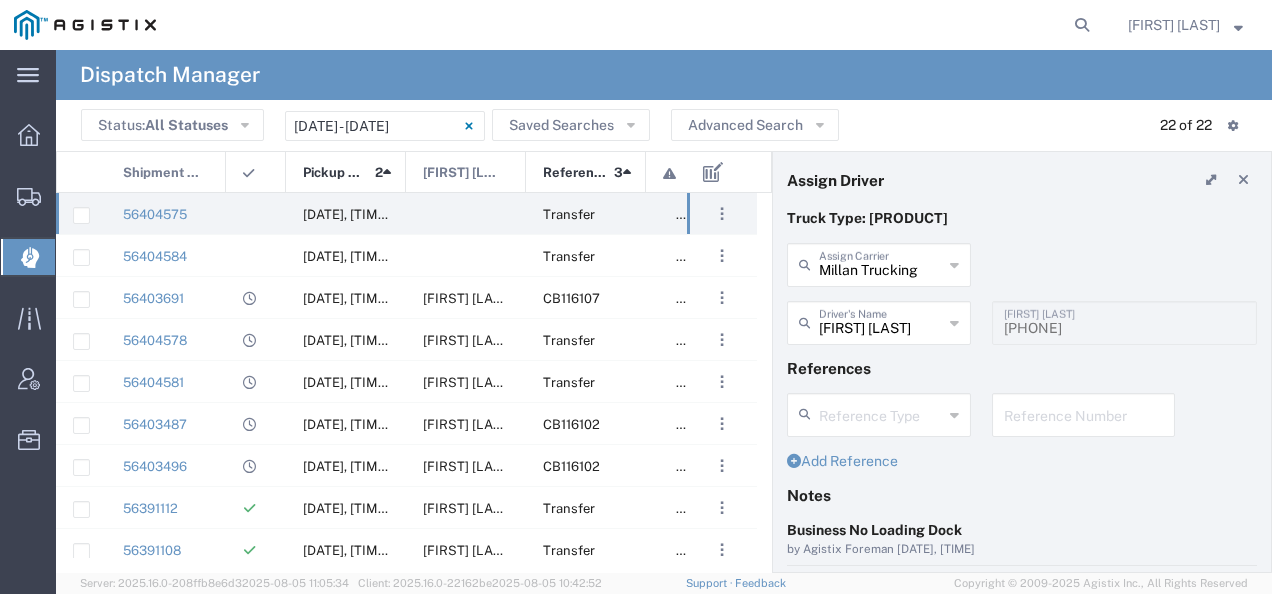 scroll, scrollTop: 200, scrollLeft: 0, axis: vertical 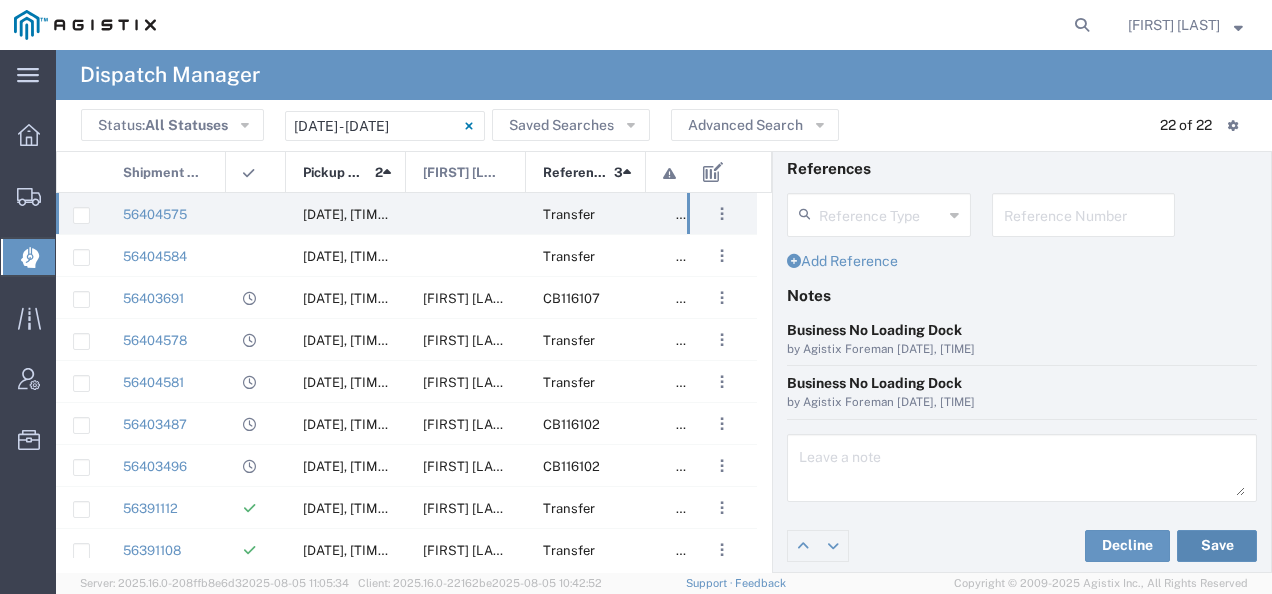 click on "Save" 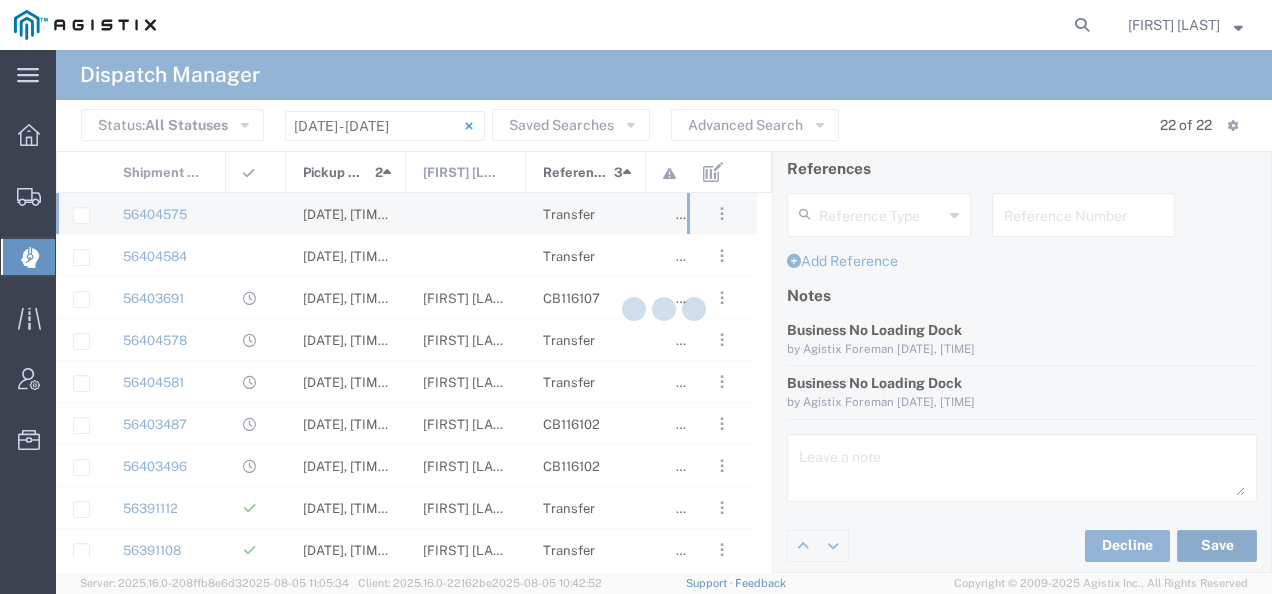 type on "[FIRST] [LAST]" 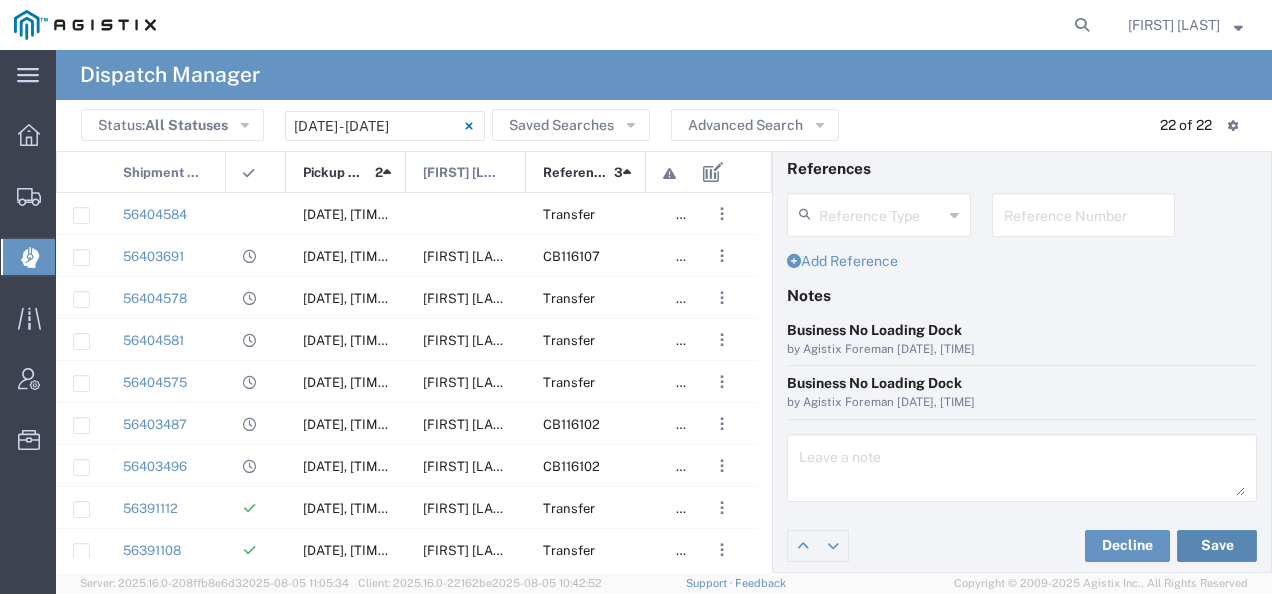 scroll, scrollTop: 0, scrollLeft: 0, axis: both 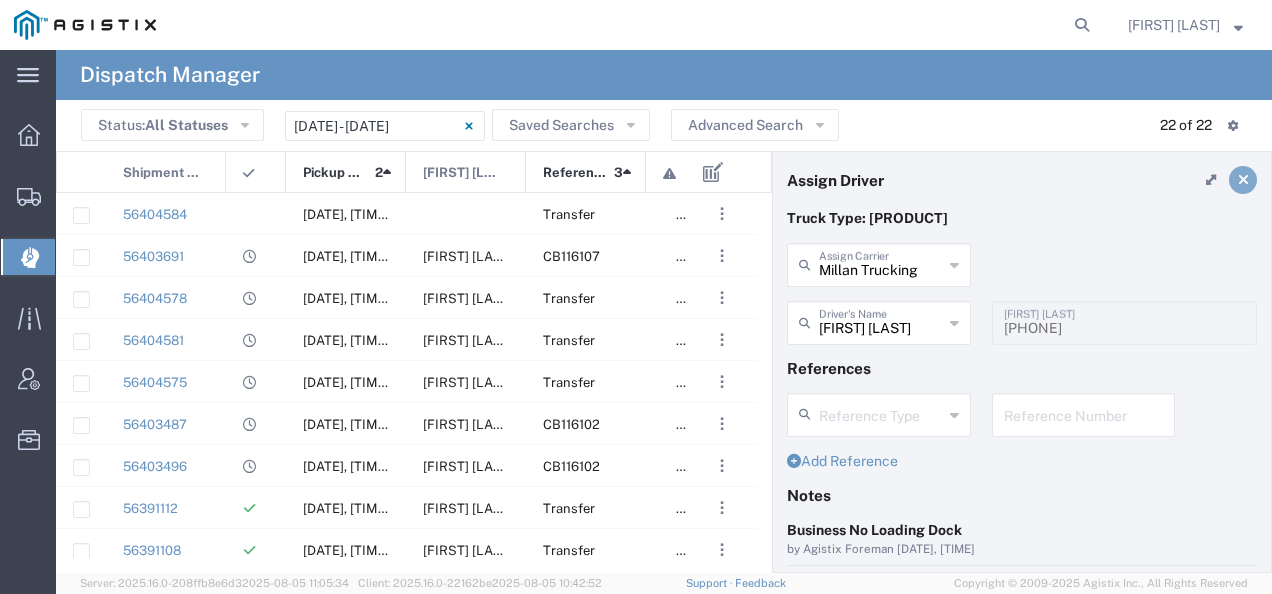 click 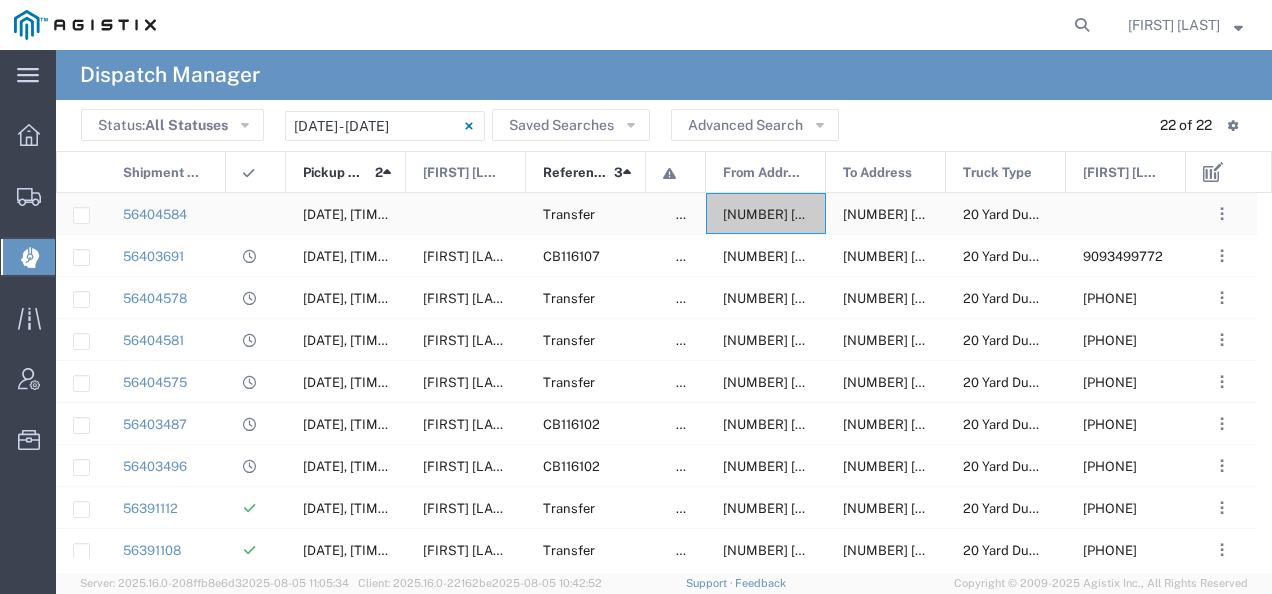 click on "[NUMBER] [STREET], [CITY], [STATE], [POSTAL_CODE], [COUNTRY]" 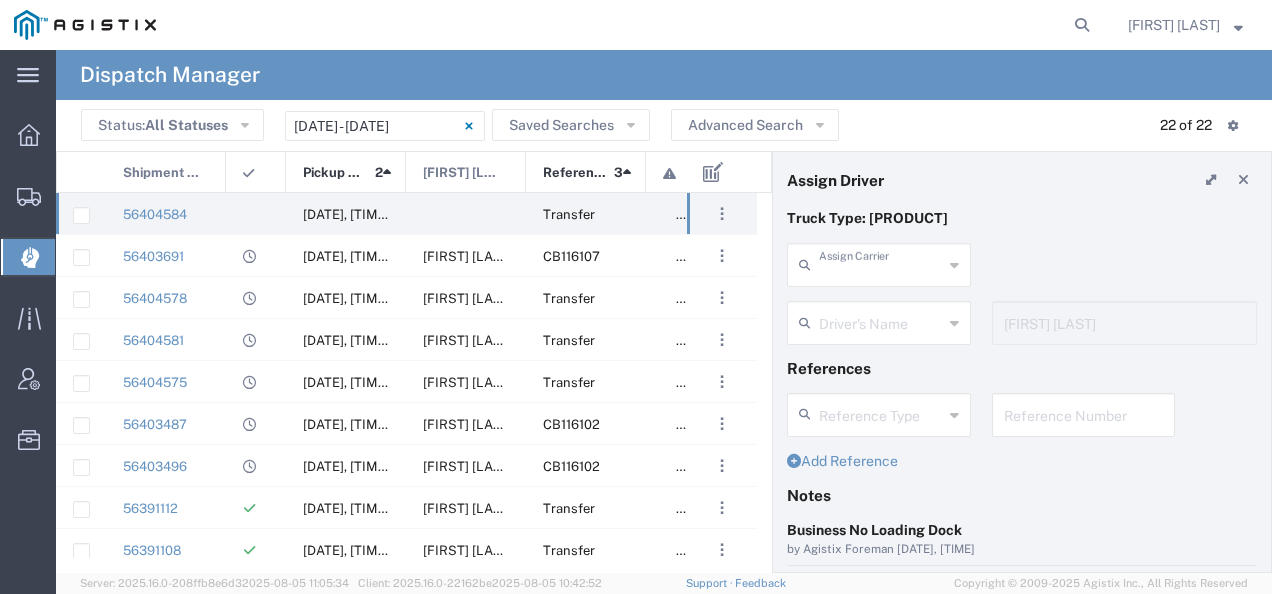 click at bounding box center (881, 263) 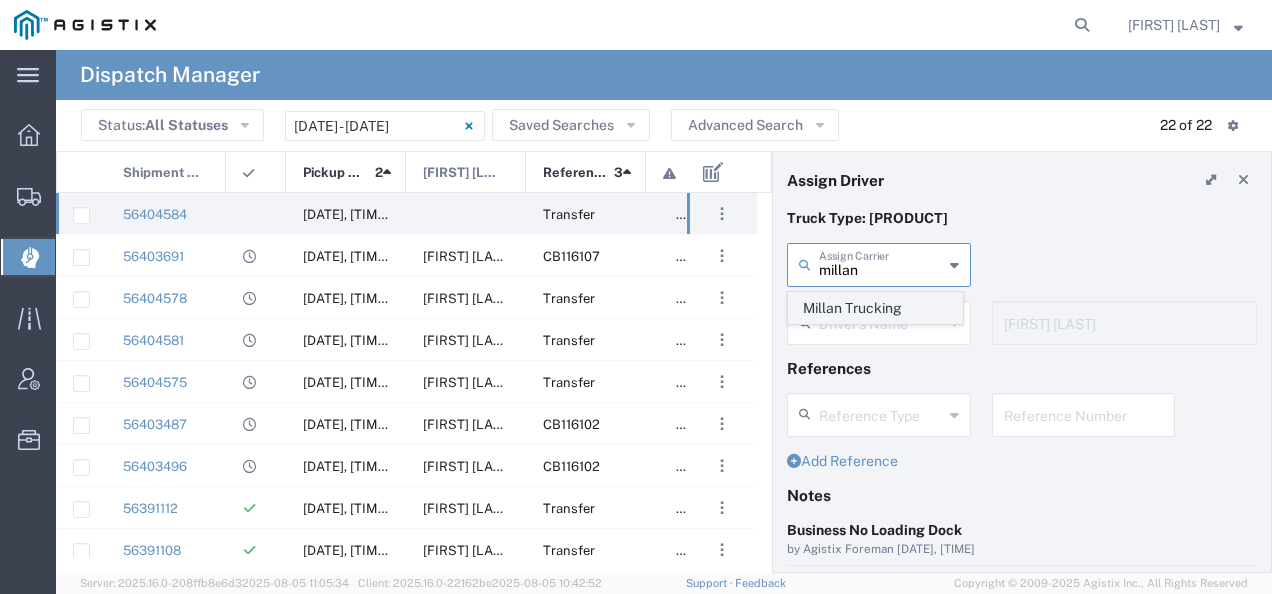 click on "Millan Trucking" 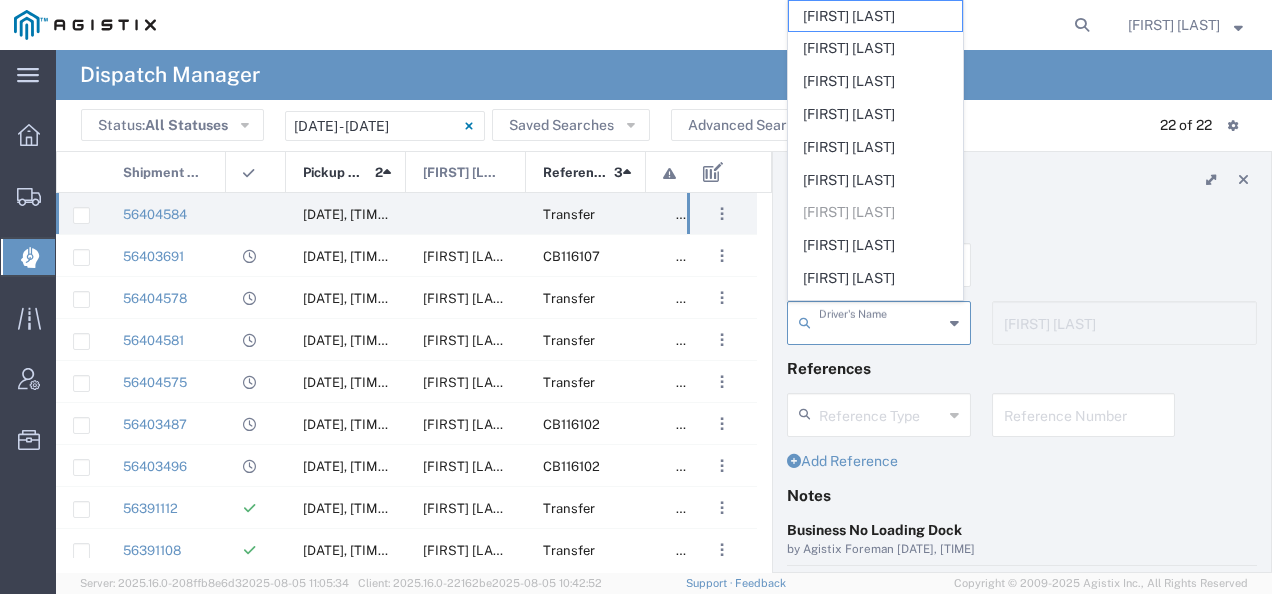 click at bounding box center (881, 321) 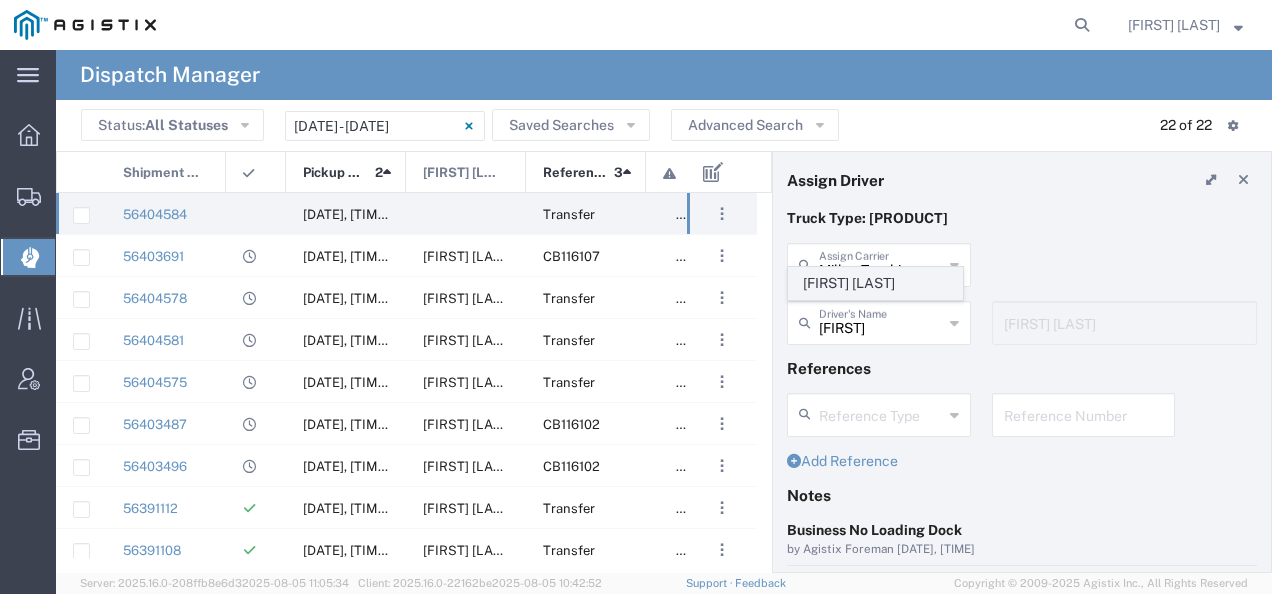 click on "[FIRST] [LAST]" 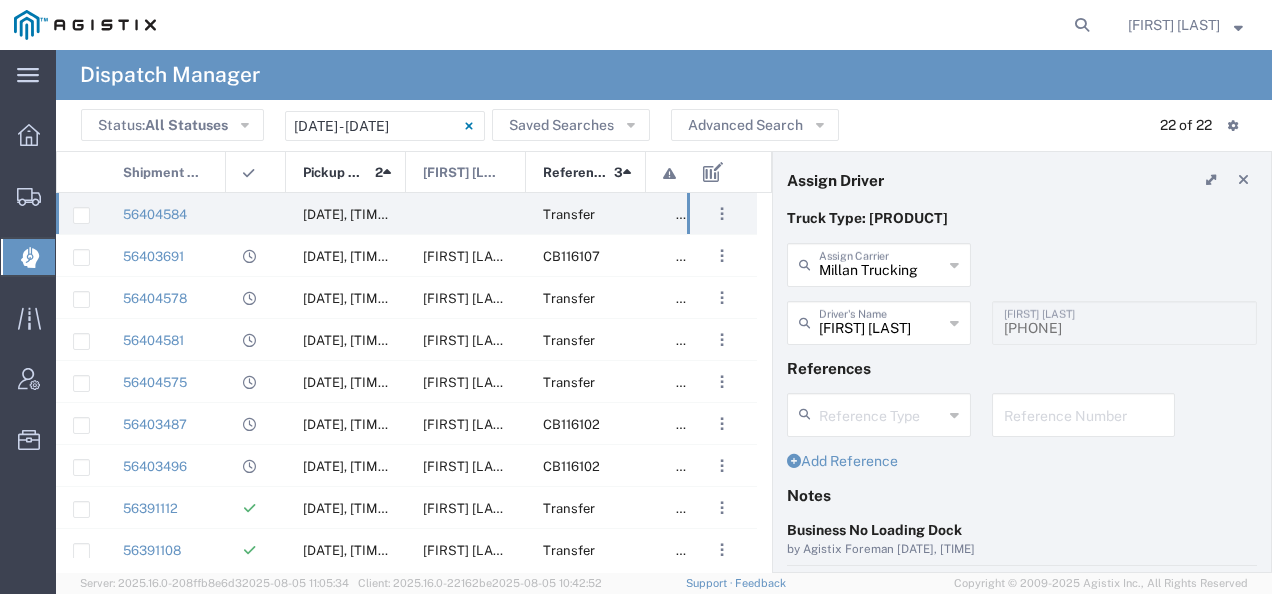 scroll, scrollTop: 200, scrollLeft: 0, axis: vertical 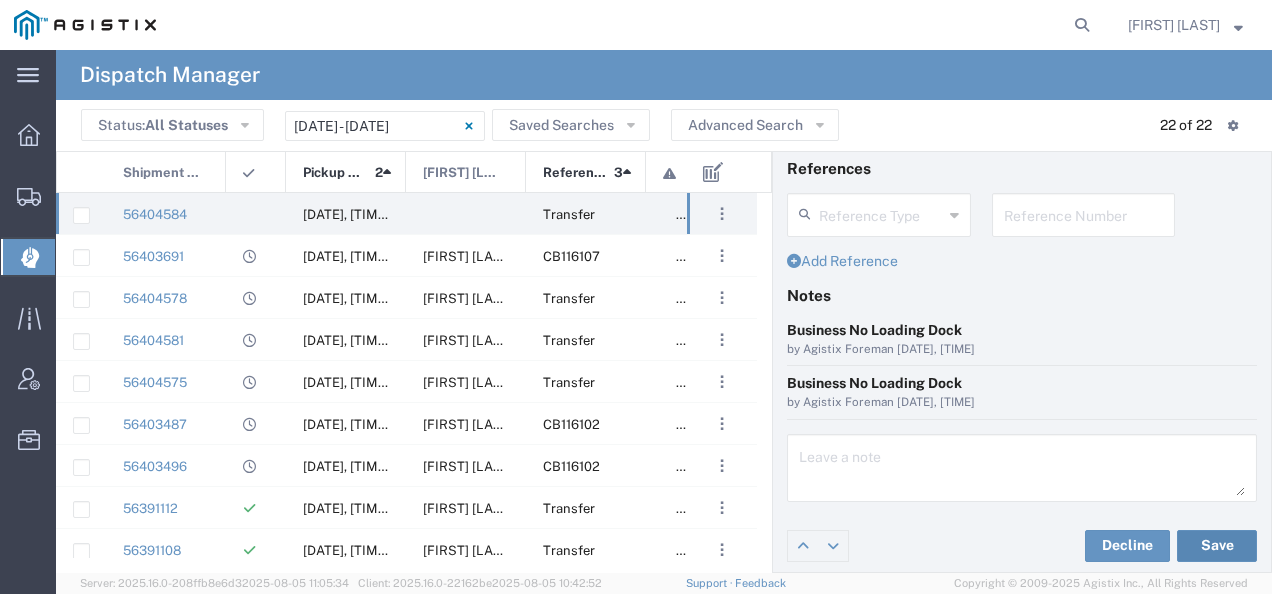 click on "Save" 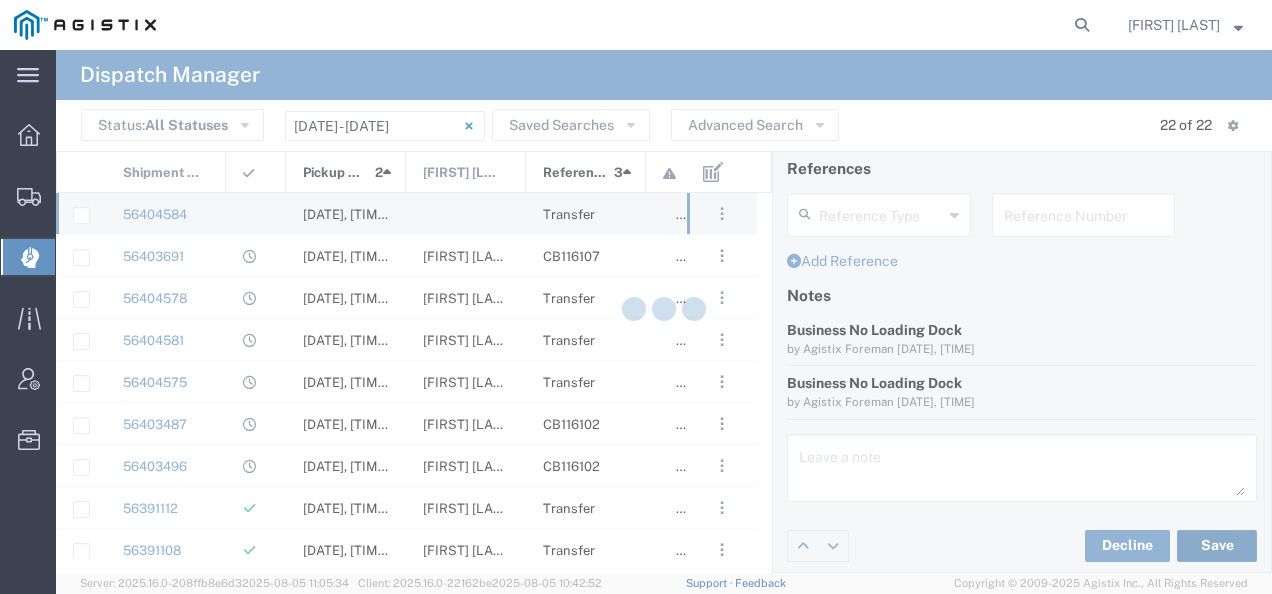 type on "[FIRST] [LAST]" 